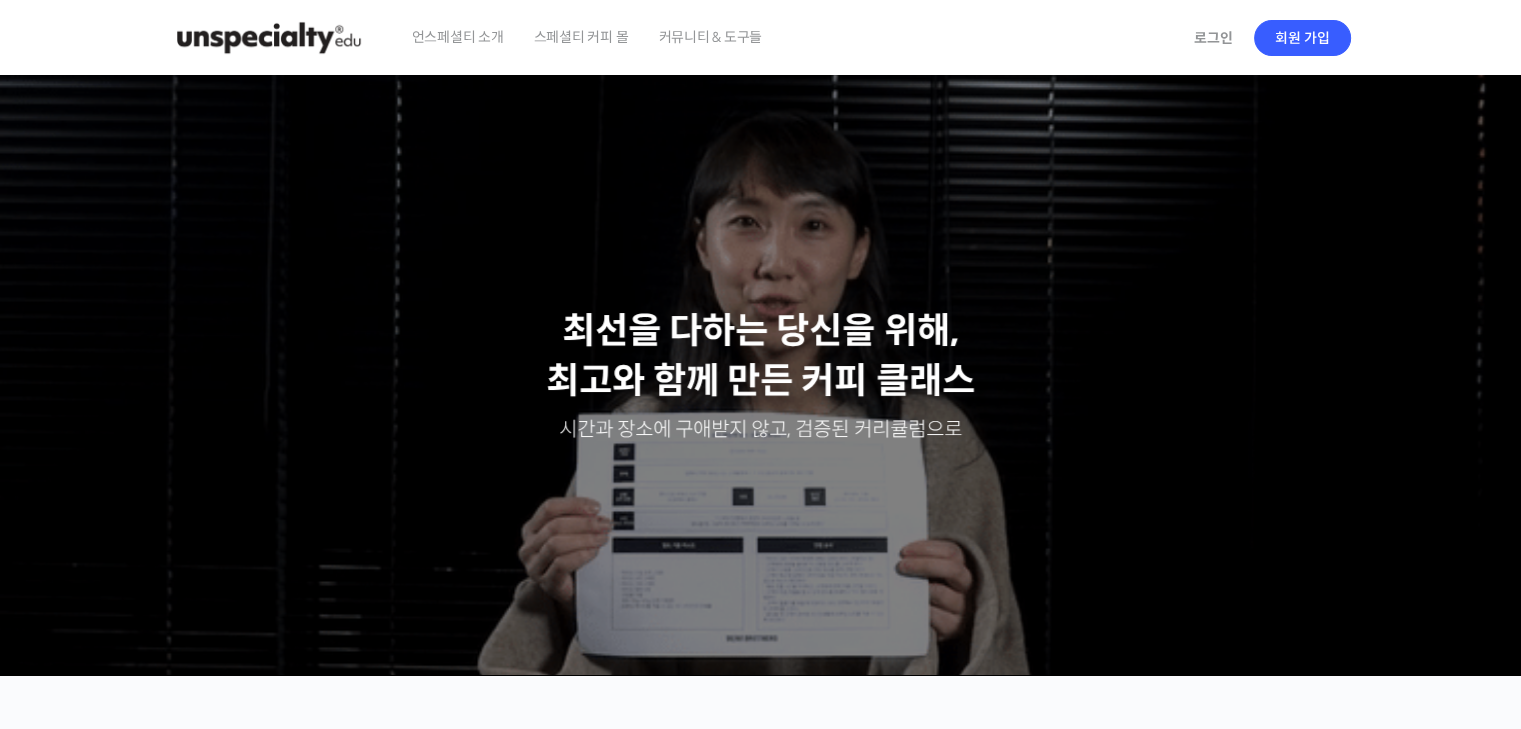 scroll, scrollTop: 600, scrollLeft: 0, axis: vertical 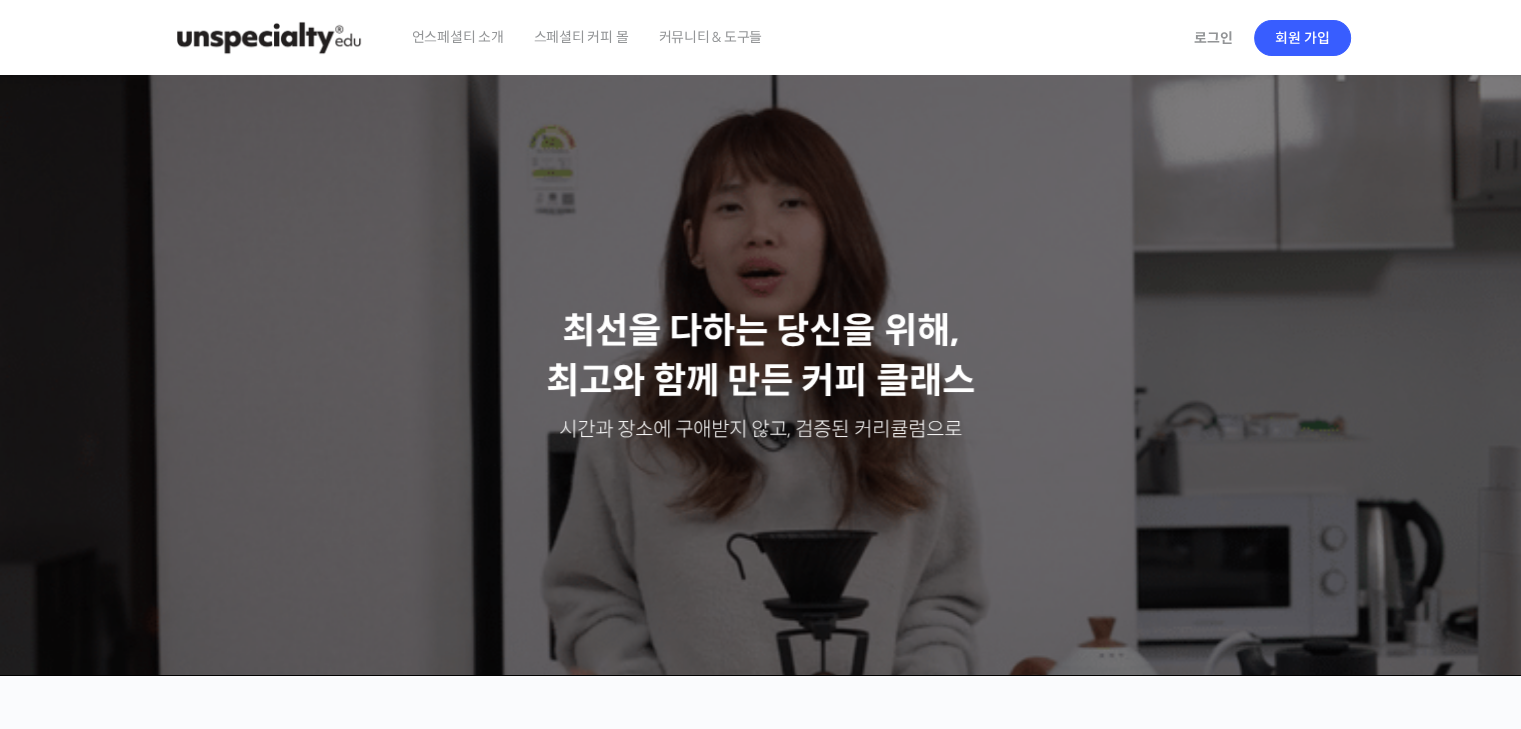 drag, startPoint x: 1291, startPoint y: 232, endPoint x: 1242, endPoint y: 19, distance: 218.56349 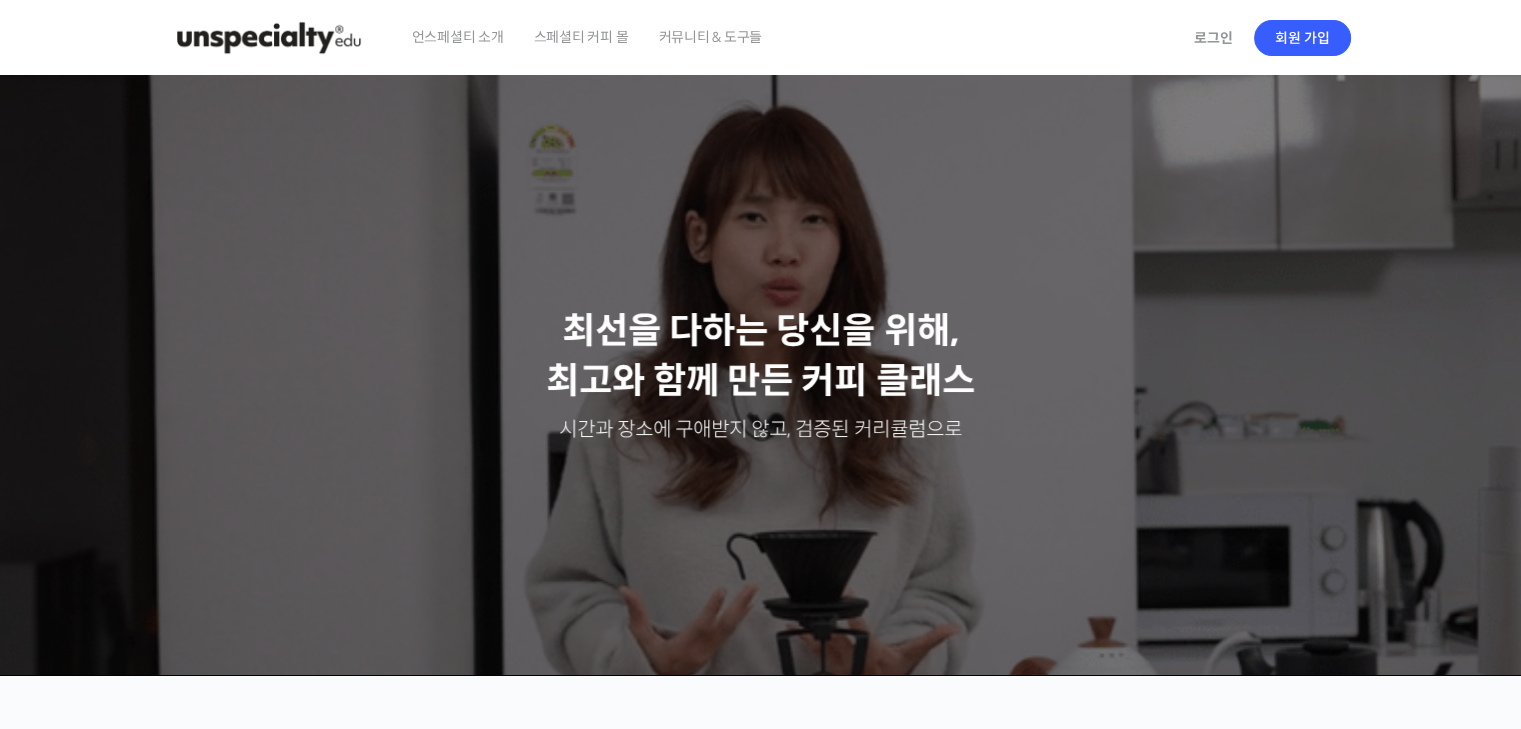 click on "로그인
회원 가입" at bounding box center (1266, 38) 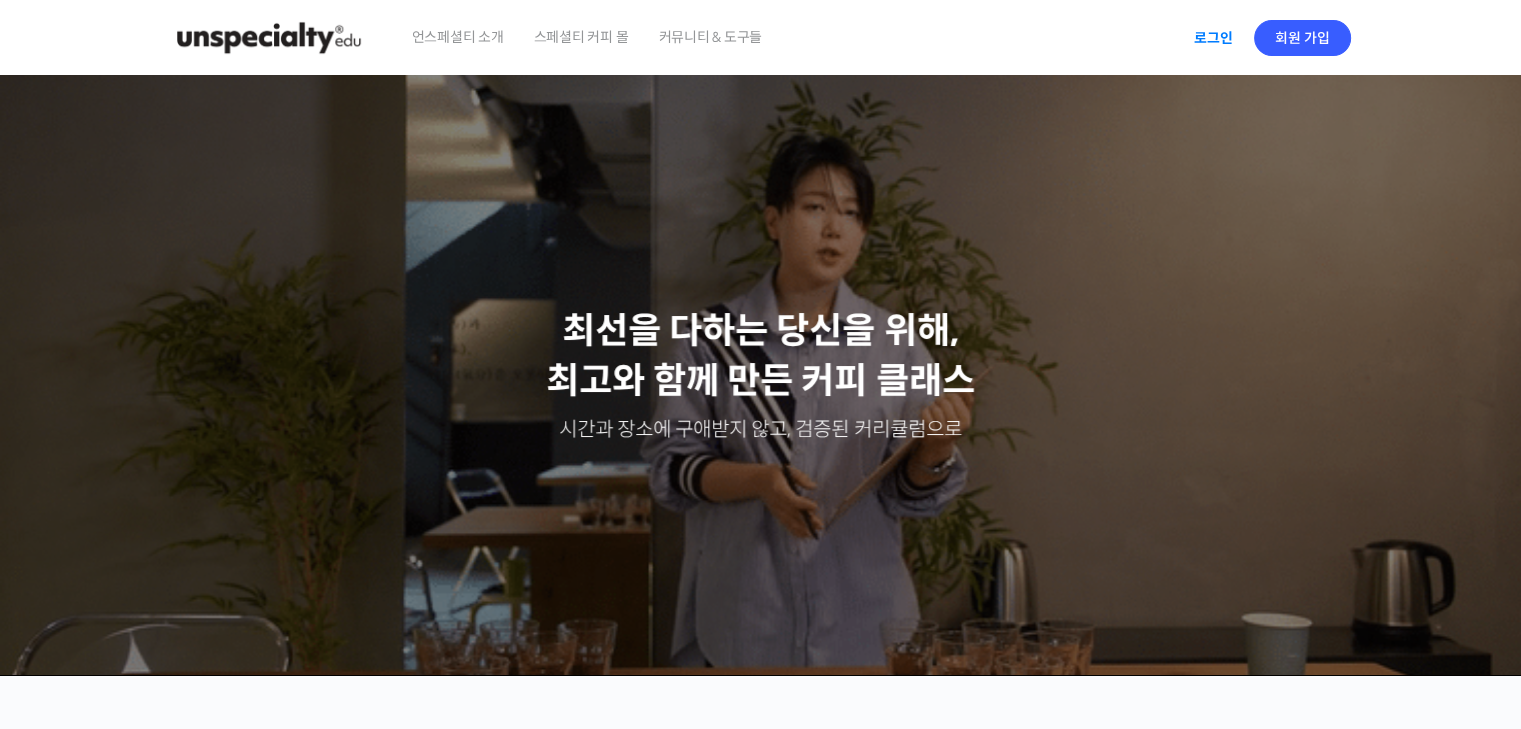 click on "로그인" at bounding box center [1213, 38] 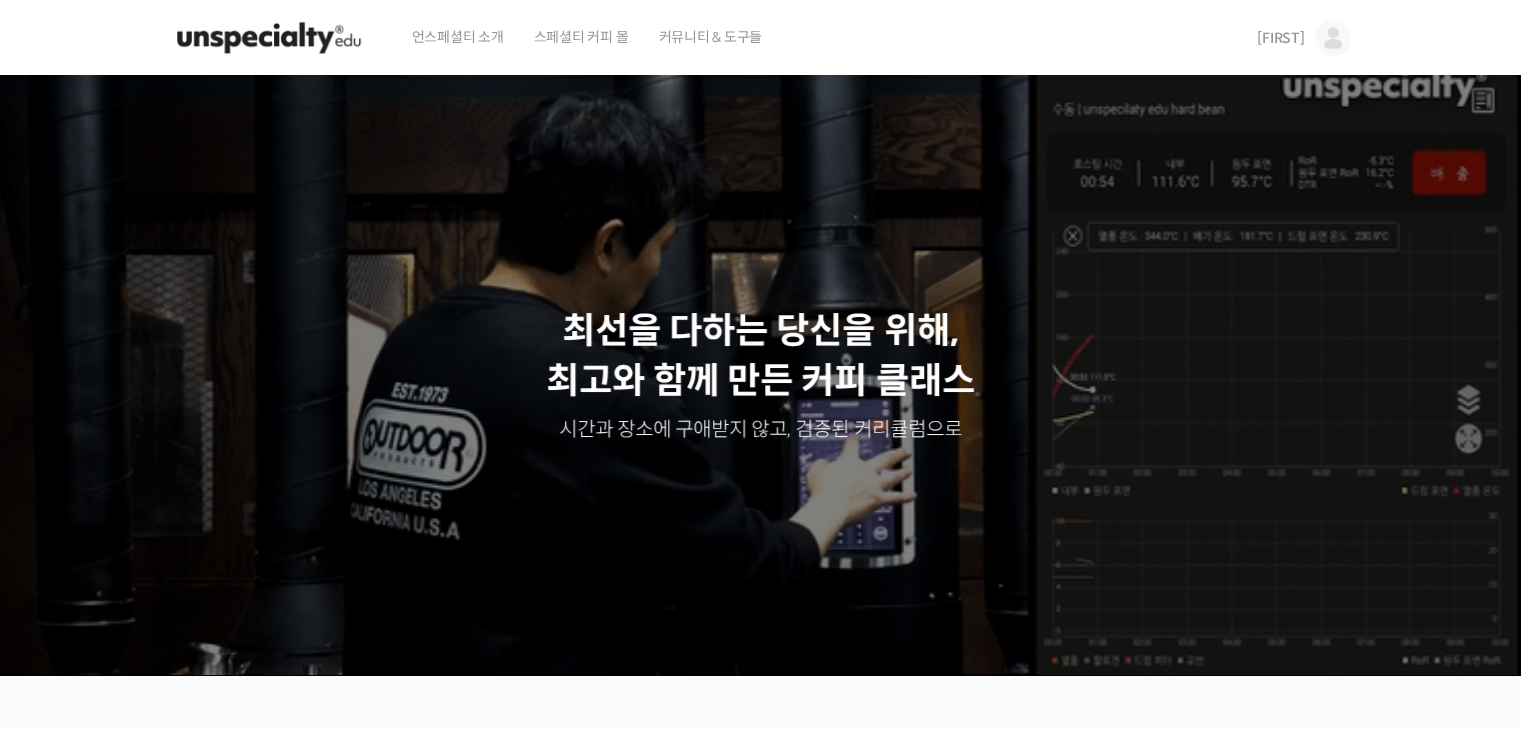 scroll, scrollTop: 0, scrollLeft: 0, axis: both 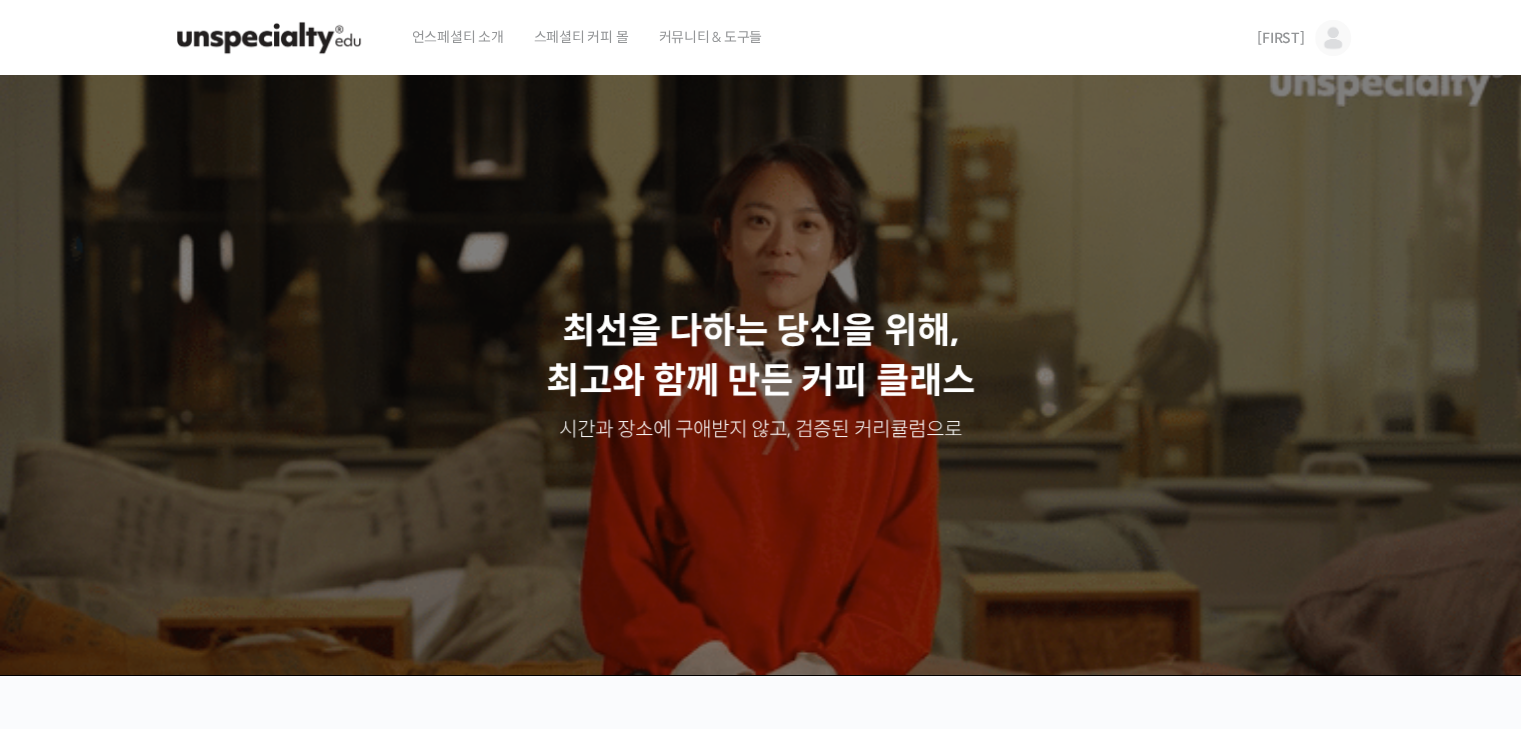 click on "[FIRST]" at bounding box center (1280, 38) 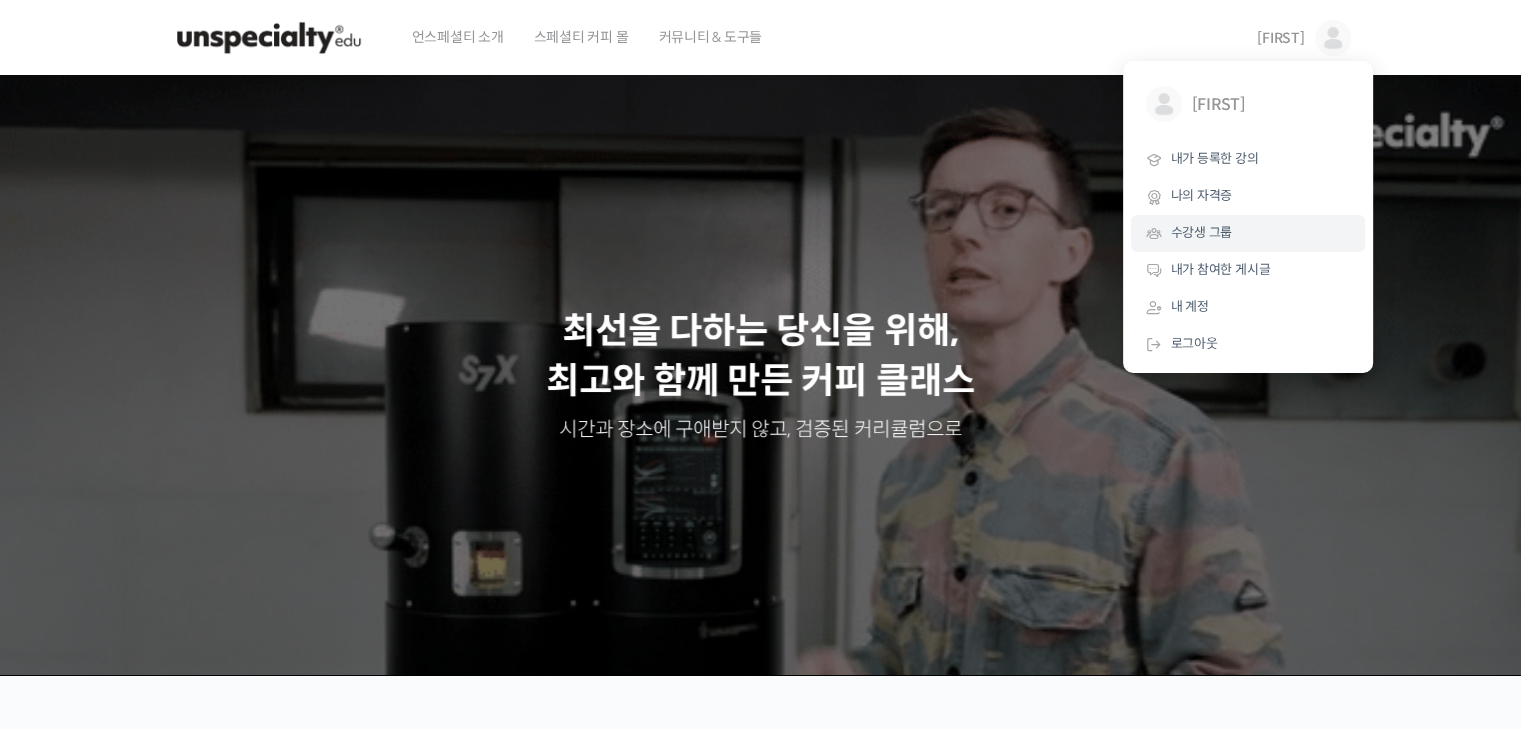 click on "수강생 그룹" at bounding box center [1248, 233] 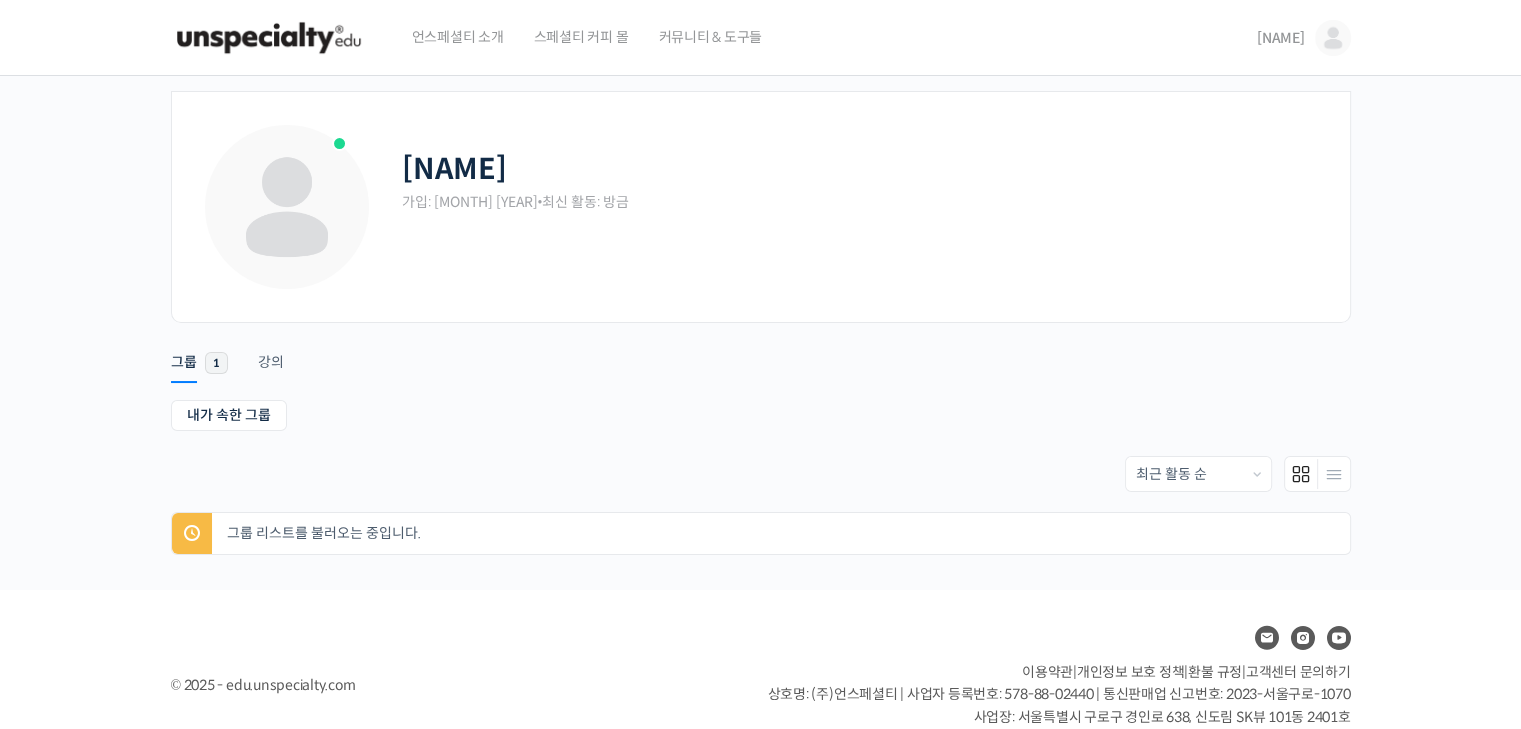 scroll, scrollTop: 0, scrollLeft: 0, axis: both 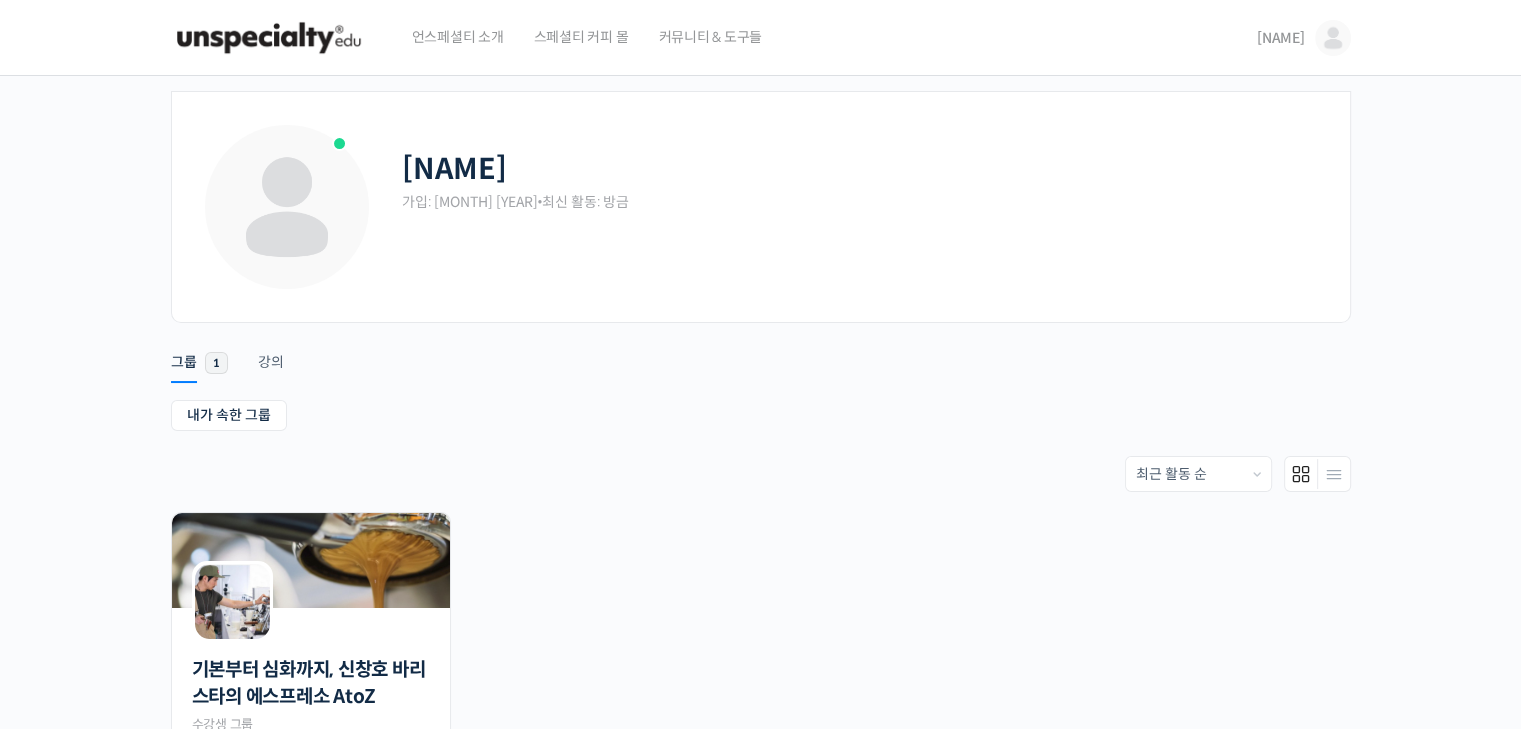 click on "[NAME]" at bounding box center (1281, 38) 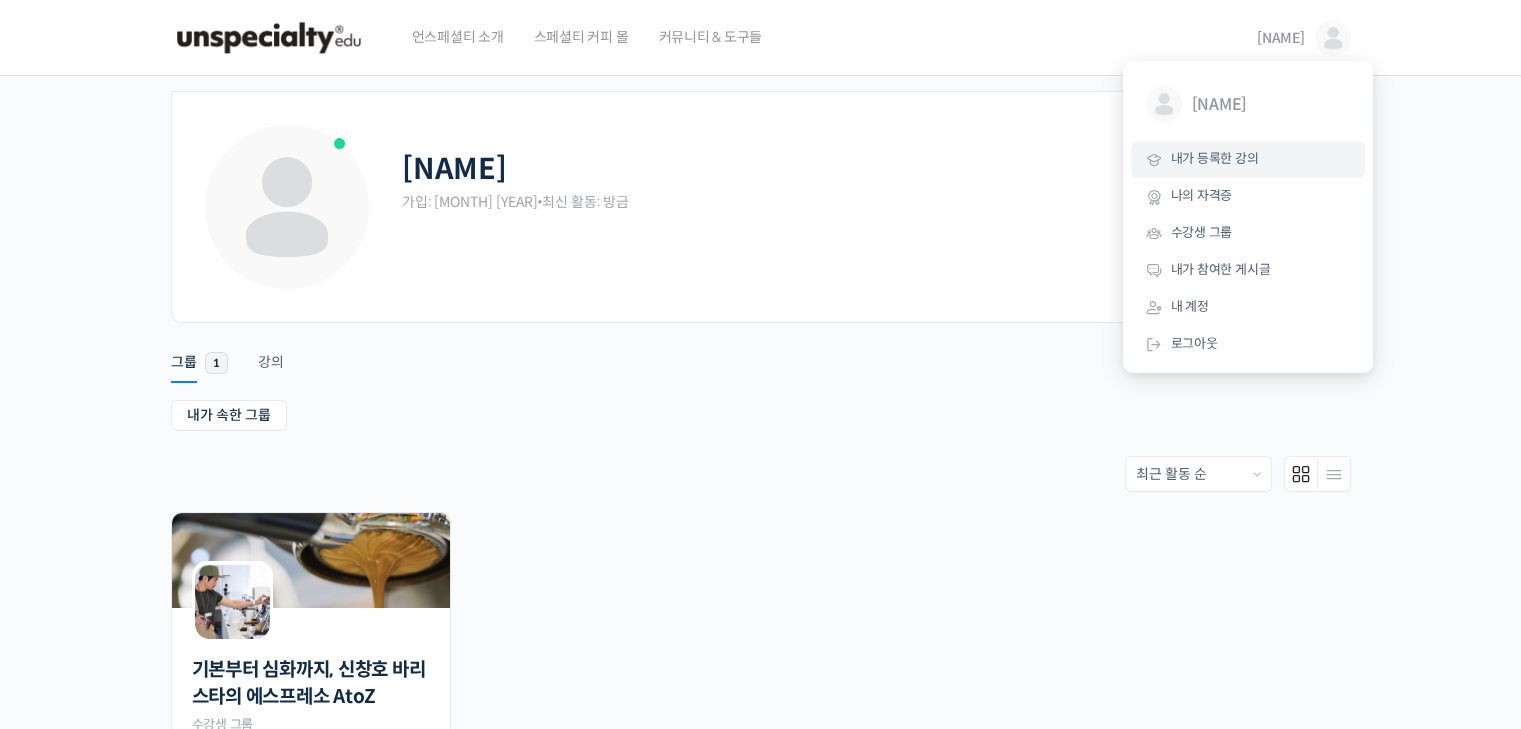 click on "내가 등록한 강의" at bounding box center (1248, 159) 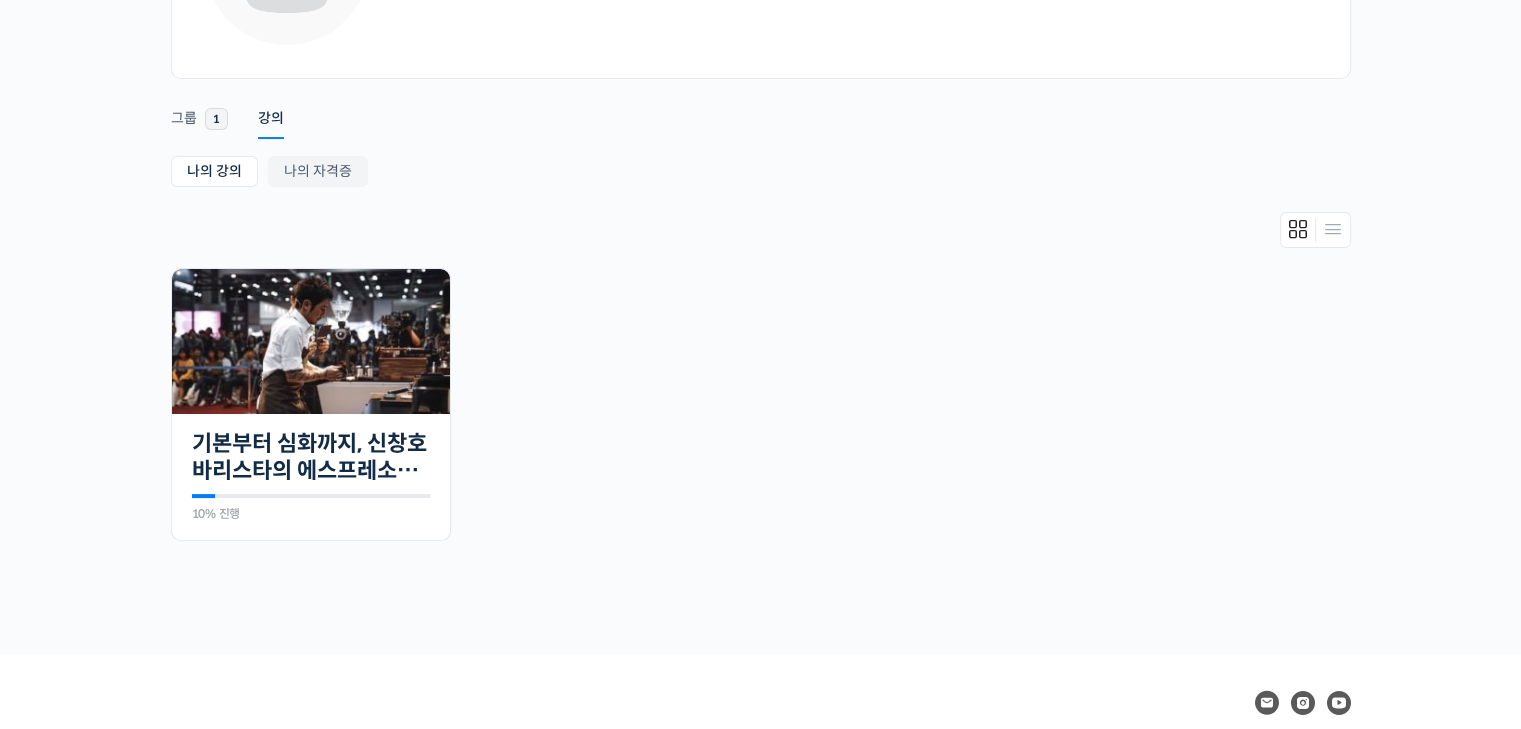 scroll, scrollTop: 359, scrollLeft: 0, axis: vertical 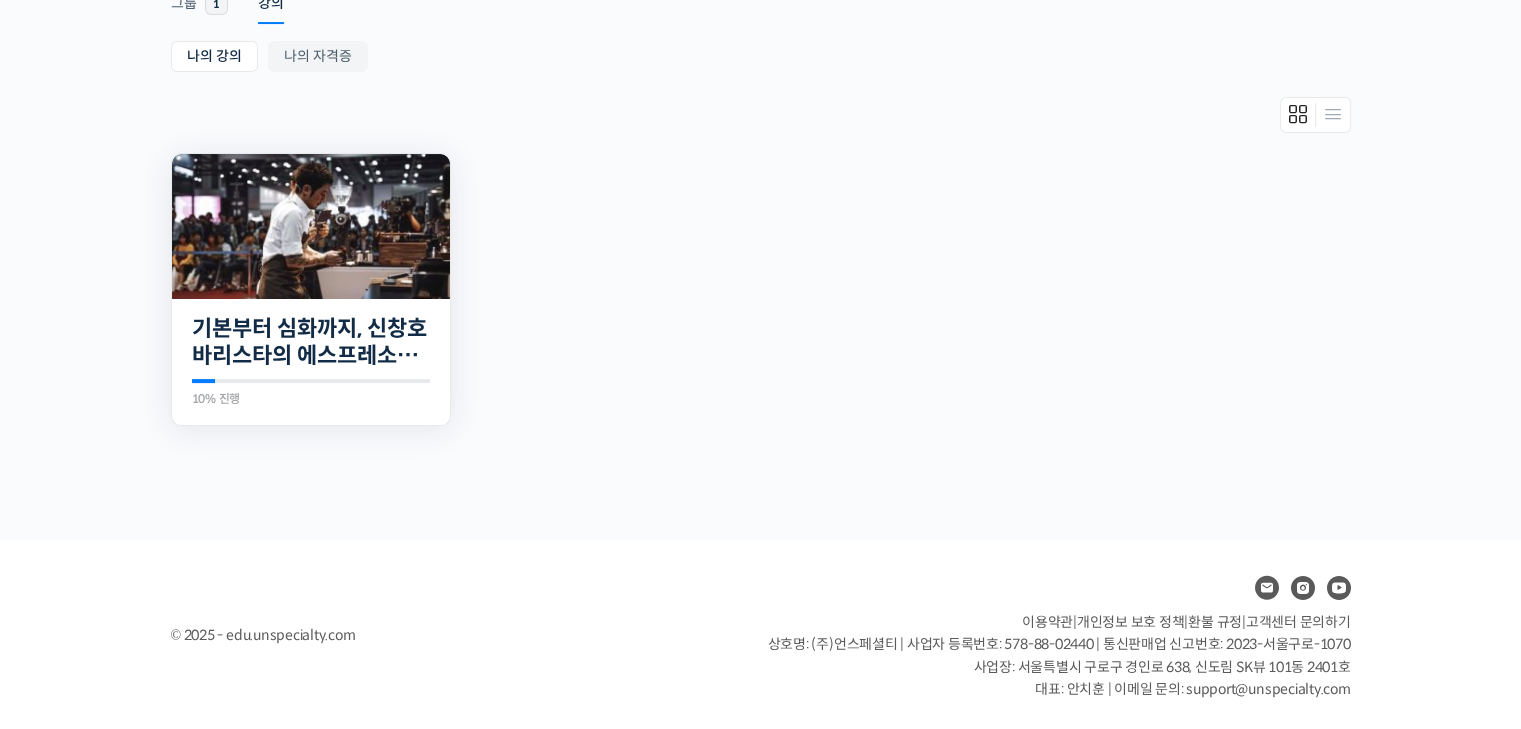 click on "20개의 수업
기본부터 심화까지, [NAME] 바리스타의 에스프레소 AtoZ
10% 진행
최근 활동: [DATE] [TIME]
[NAME] 바리스타를 소개합니다! <Default Value> 대표 전문가의 노하우로 에스프레소를 한단계 업그레이드 해보세요 맛보기 수업을 확인해보세요 검증된 에스프레스 클래스를 온라인으로 옮겨왔습니다 “스페셜티 커피”라는 트렌드가 등장하고 난…" at bounding box center [311, 362] 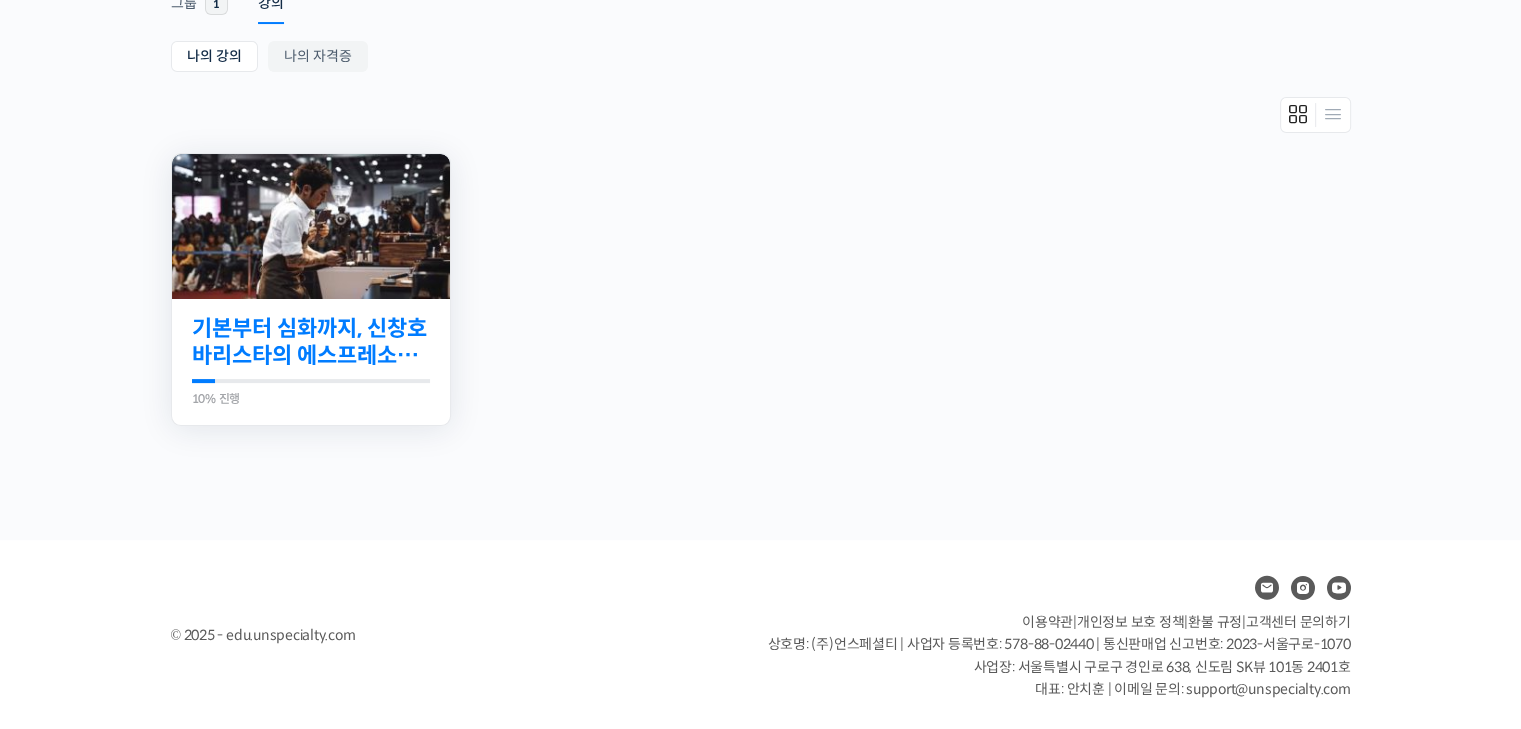 click on "기본부터 심화까지, 신창호 바리스타의 에스프레소 AtoZ" at bounding box center [311, 342] 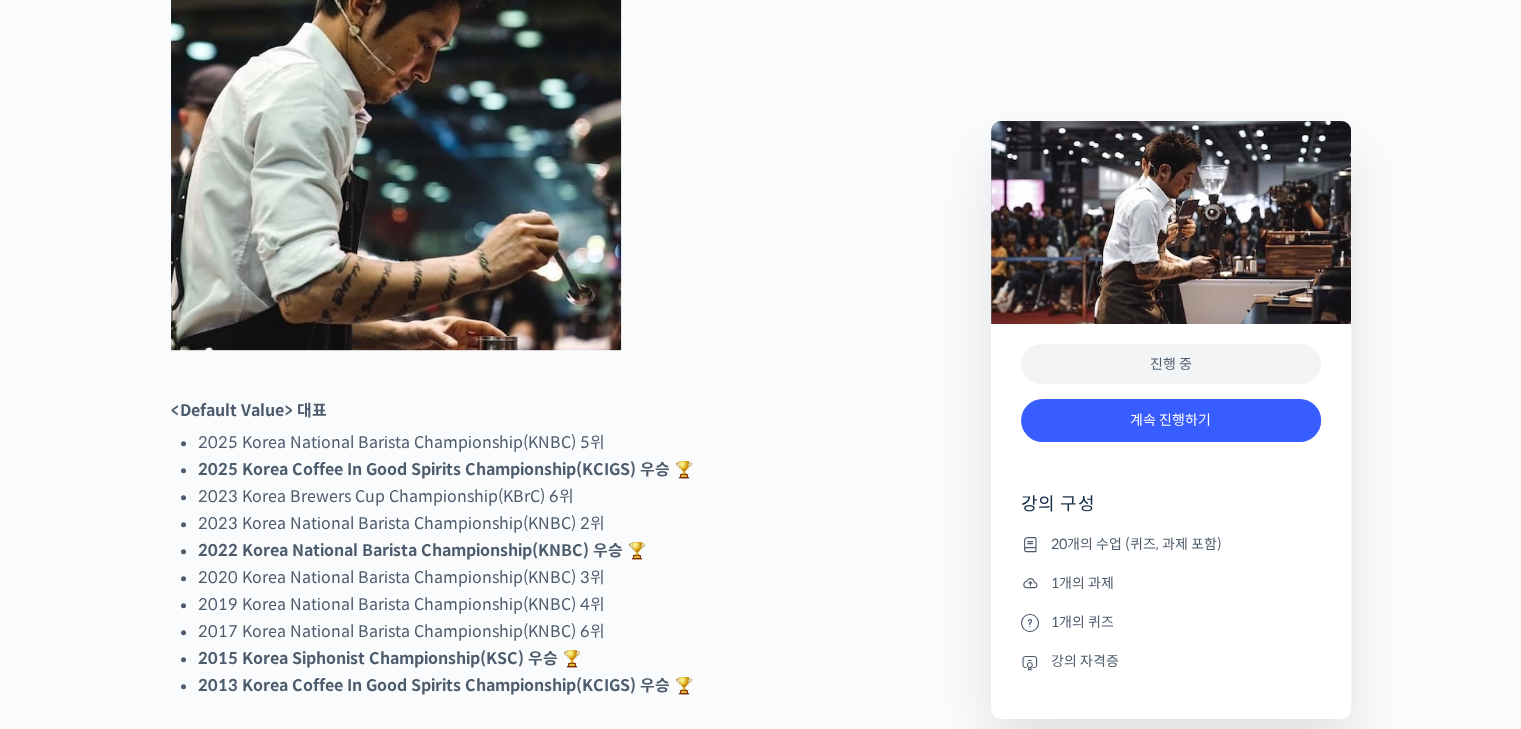 scroll, scrollTop: 1100, scrollLeft: 0, axis: vertical 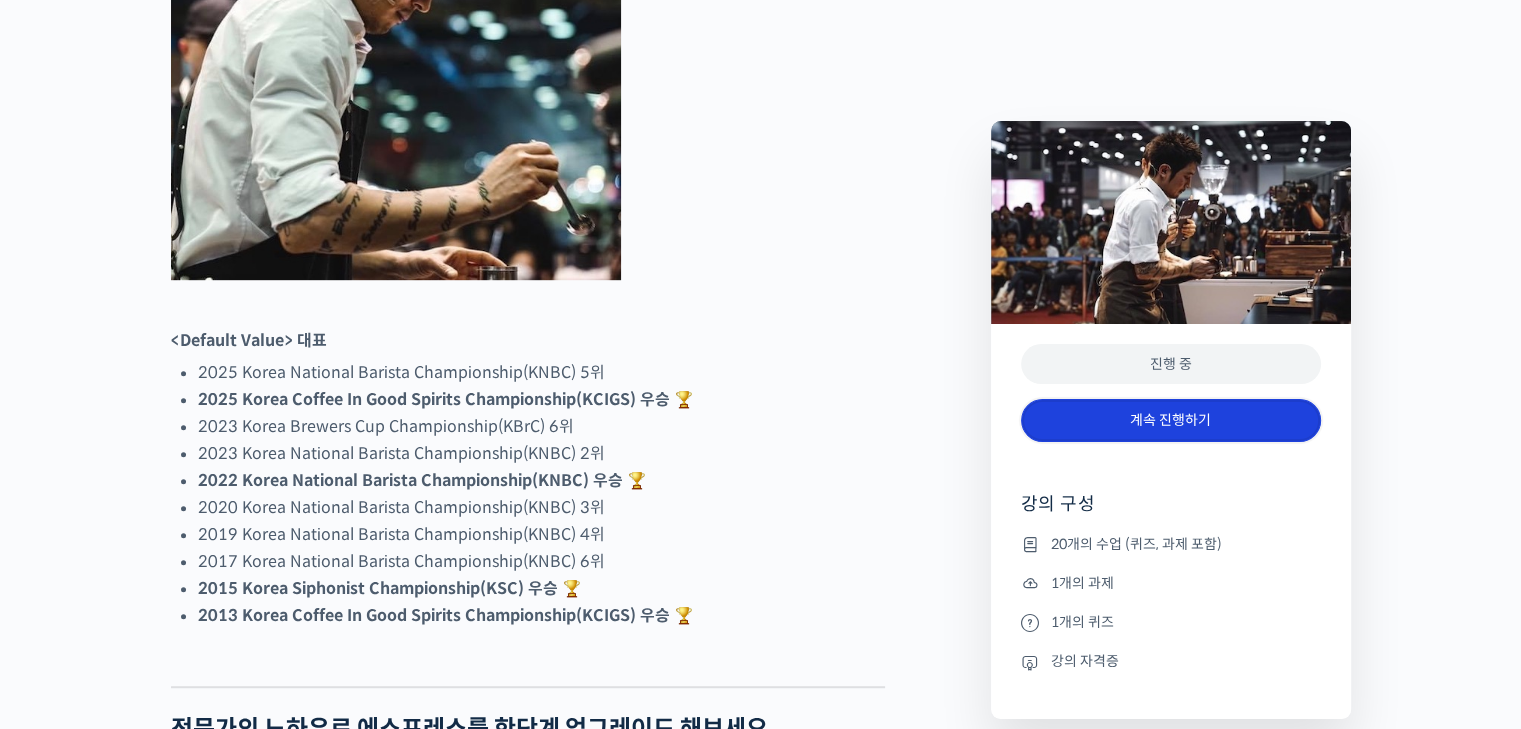 click on "계속 진행하기" at bounding box center [1171, 420] 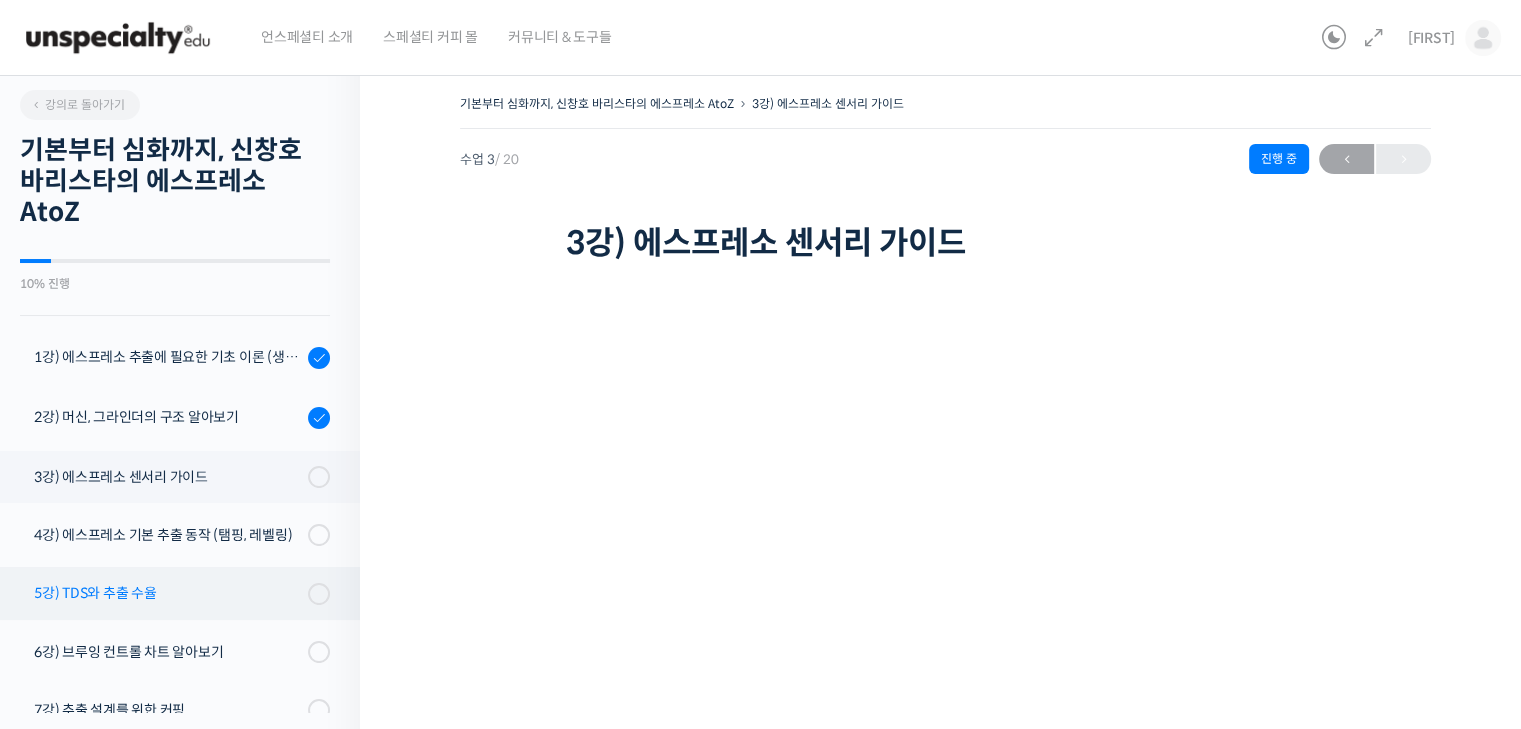 scroll, scrollTop: 0, scrollLeft: 0, axis: both 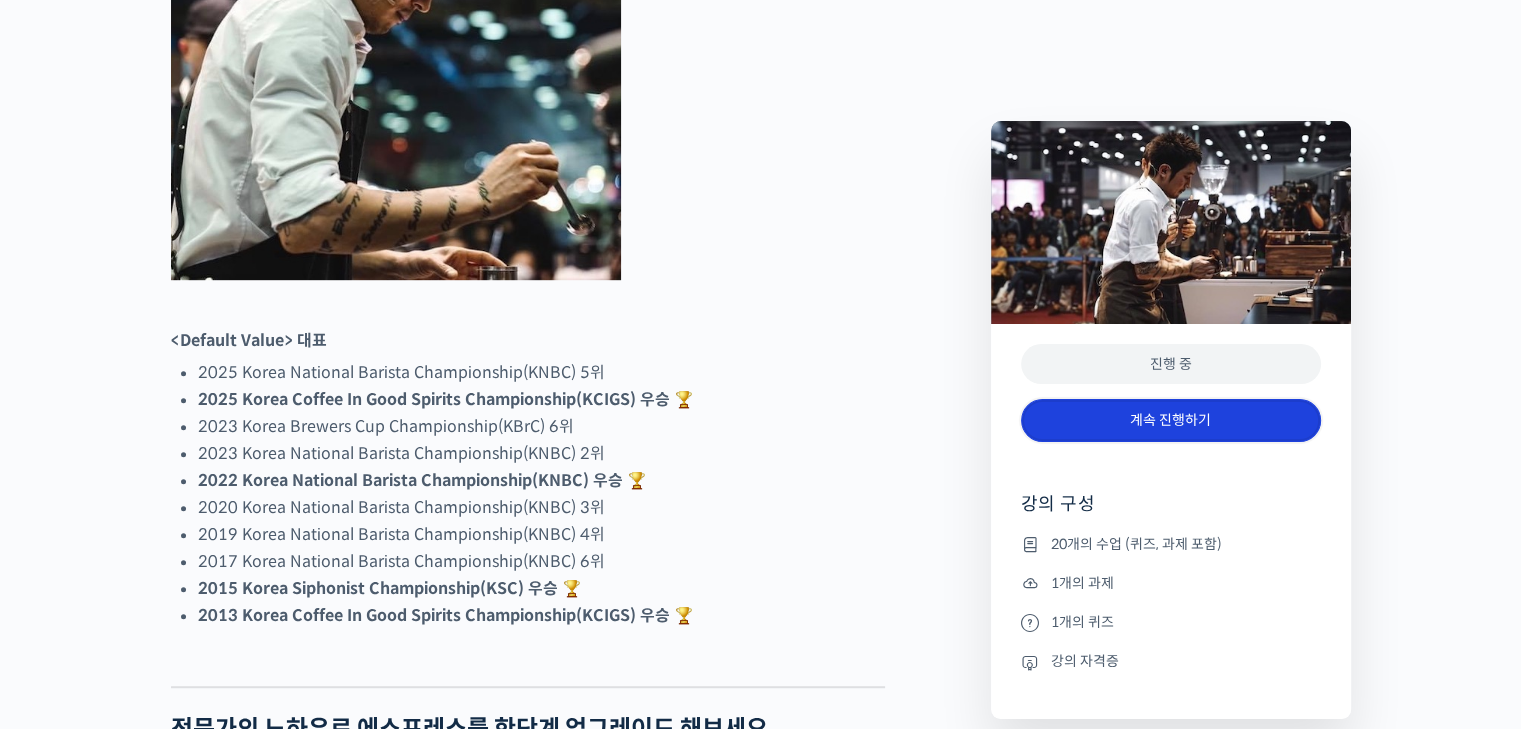 click on "계속 진행하기" at bounding box center [1171, 420] 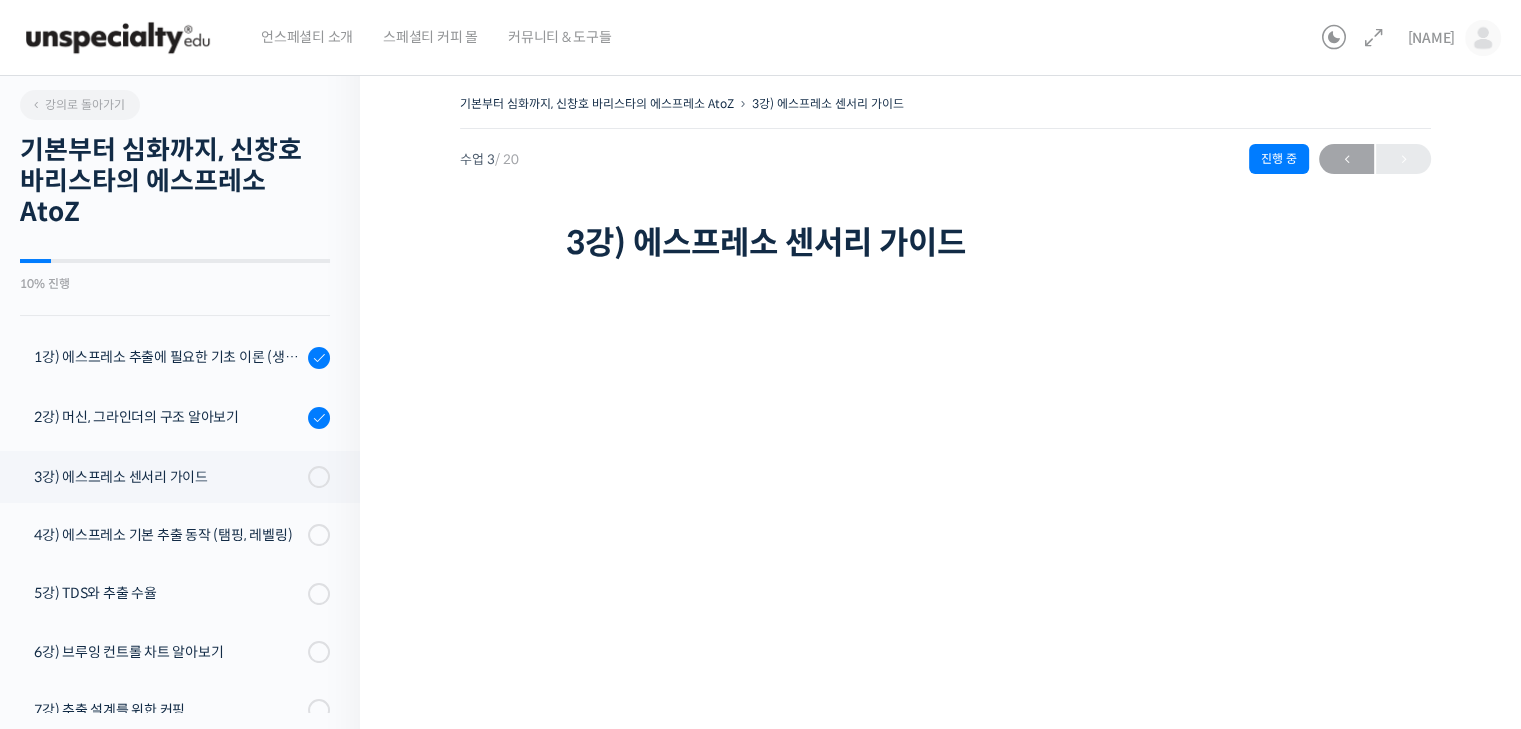 scroll, scrollTop: 0, scrollLeft: 0, axis: both 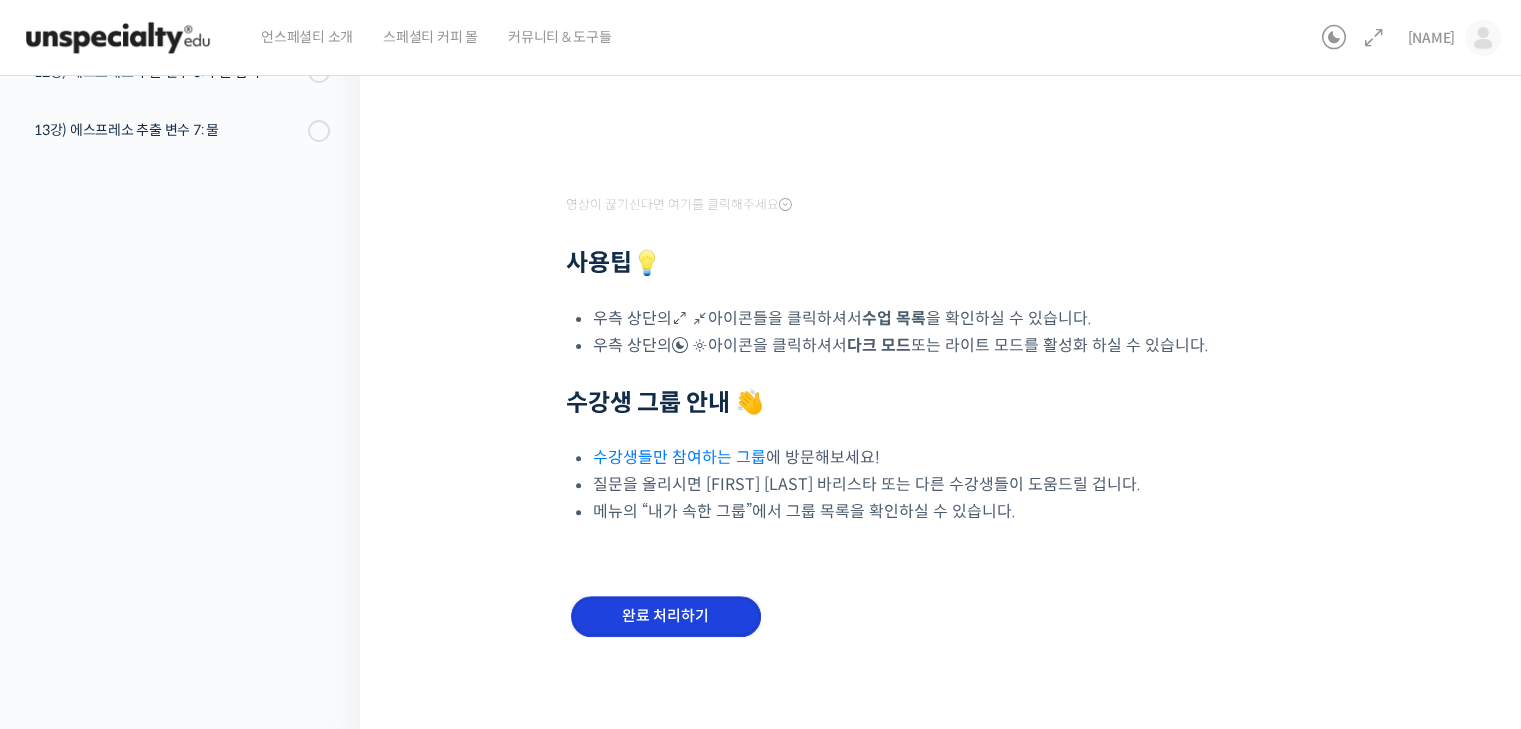 click on "완료 처리하기" at bounding box center (666, 616) 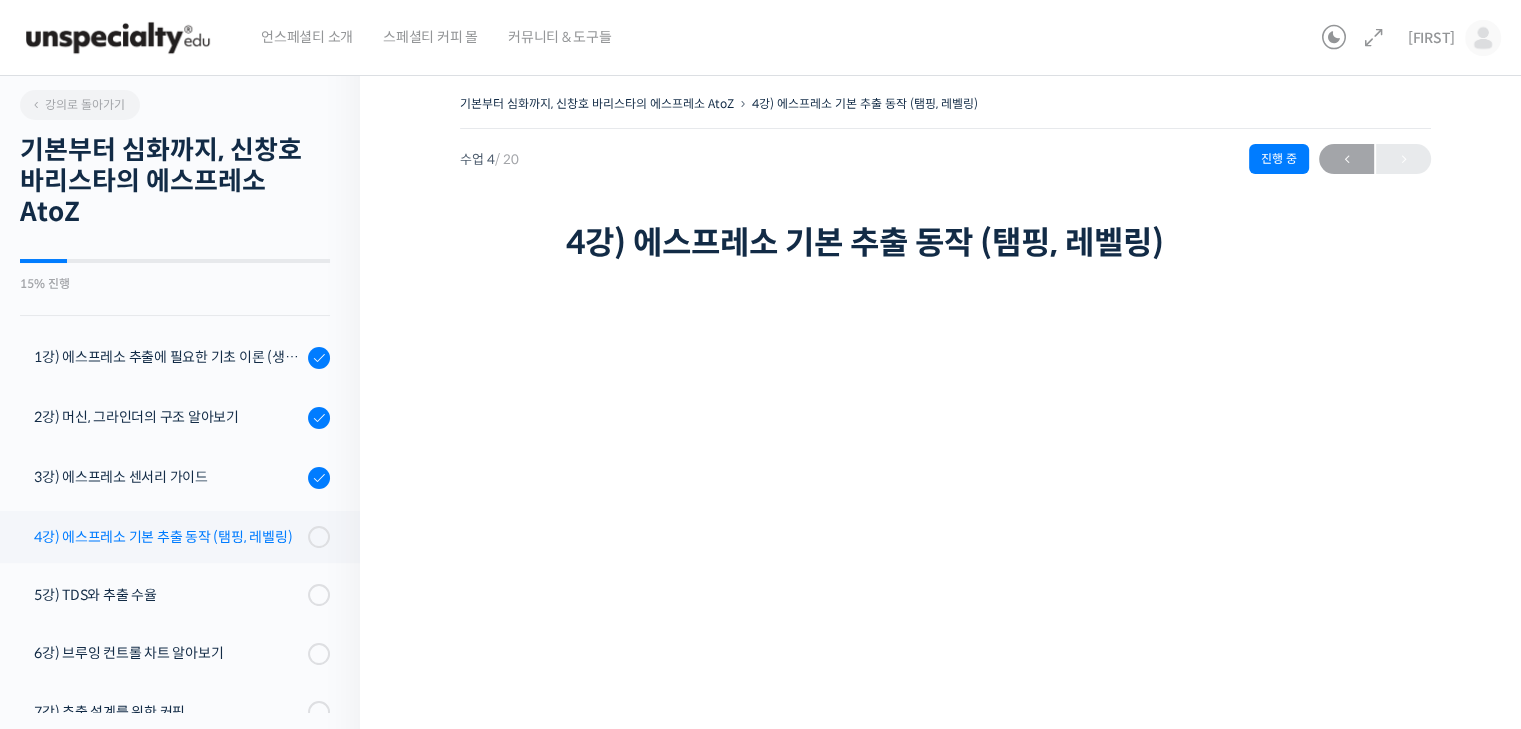scroll, scrollTop: 0, scrollLeft: 0, axis: both 